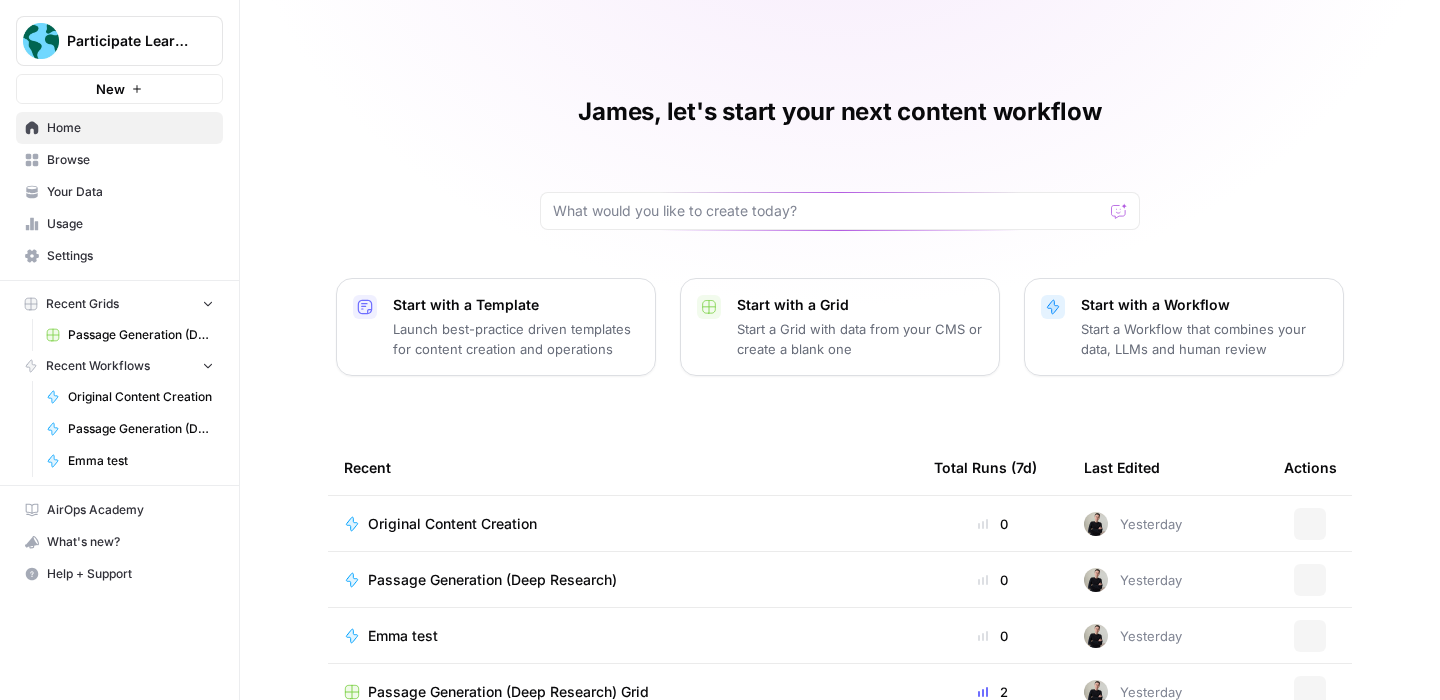scroll, scrollTop: 0, scrollLeft: 0, axis: both 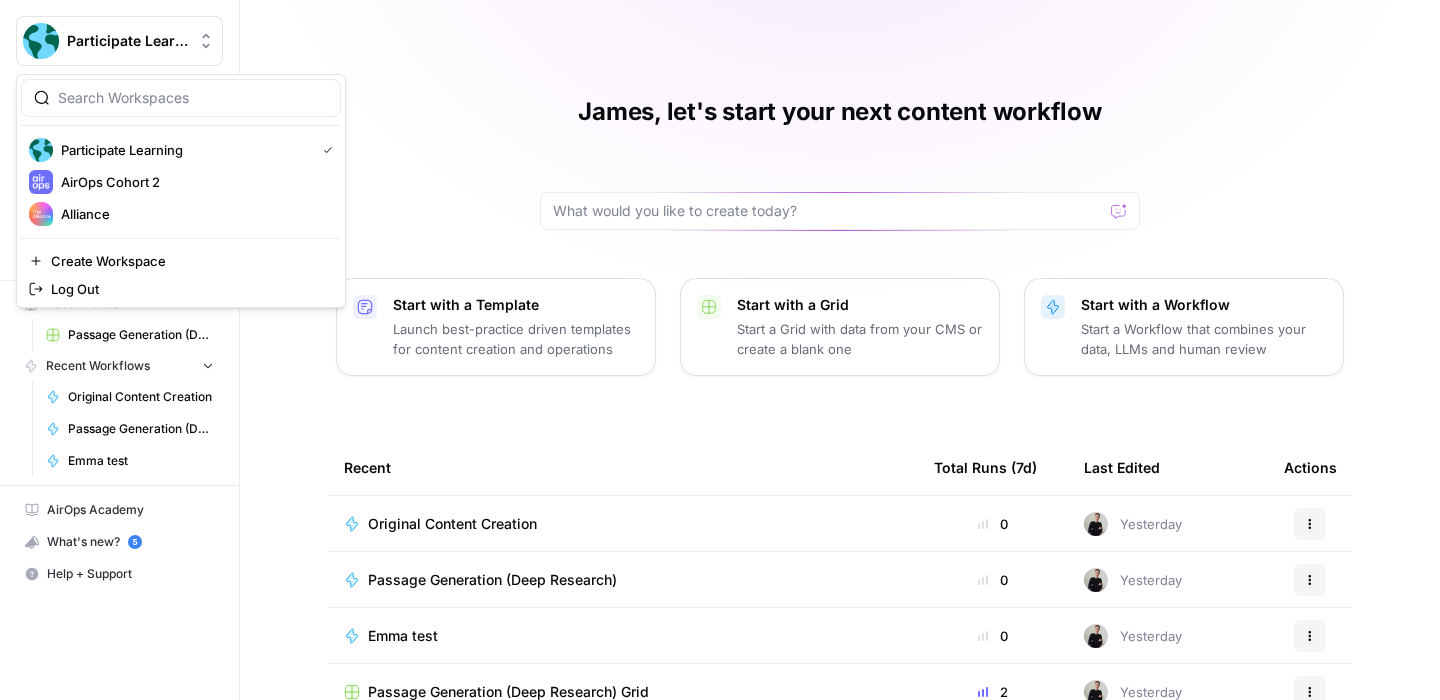 click on "Participate Learning" at bounding box center [127, 41] 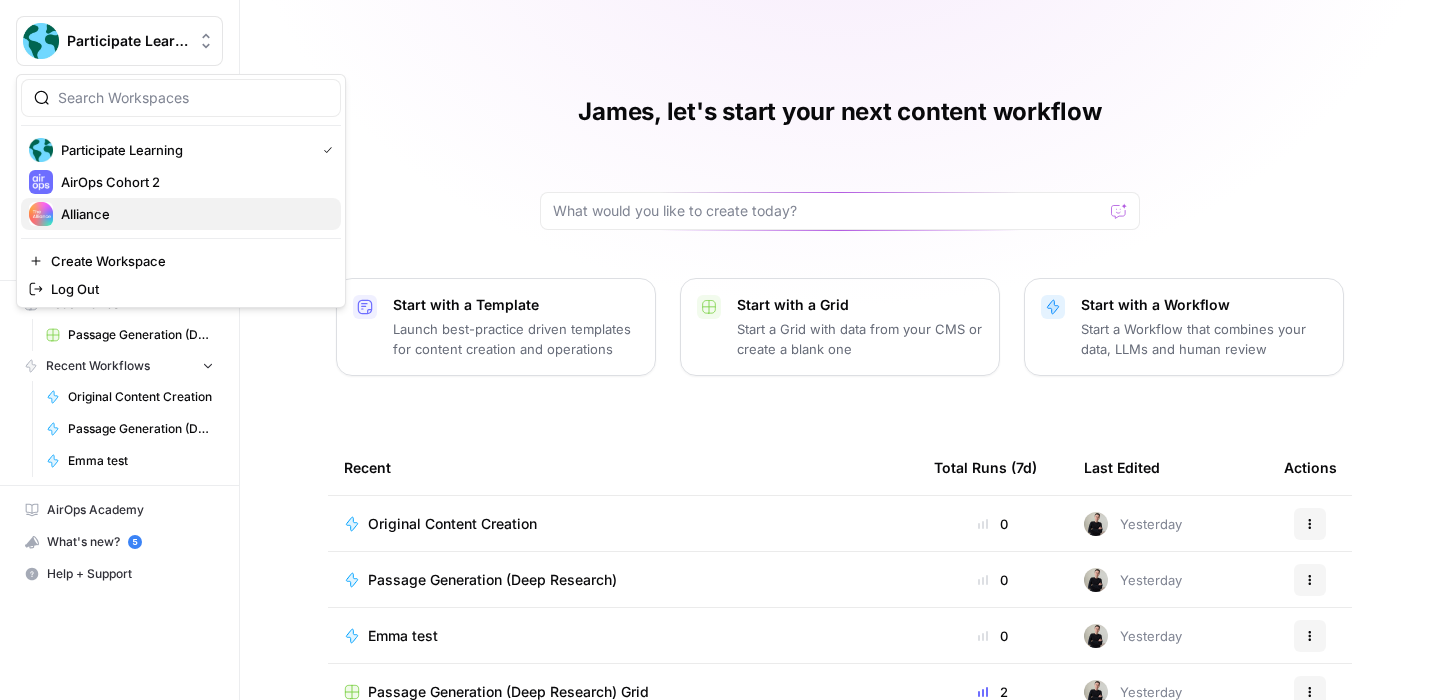click on "Alliance" at bounding box center [193, 214] 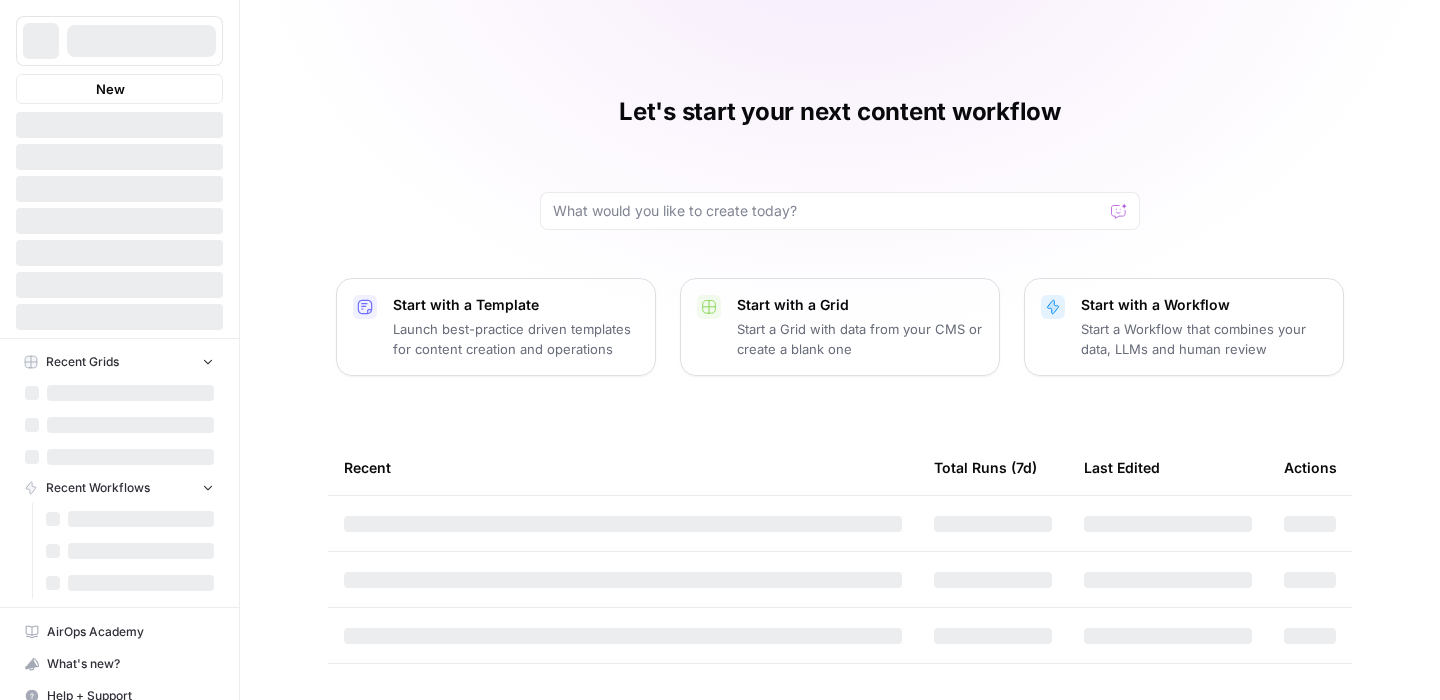 scroll, scrollTop: 0, scrollLeft: 0, axis: both 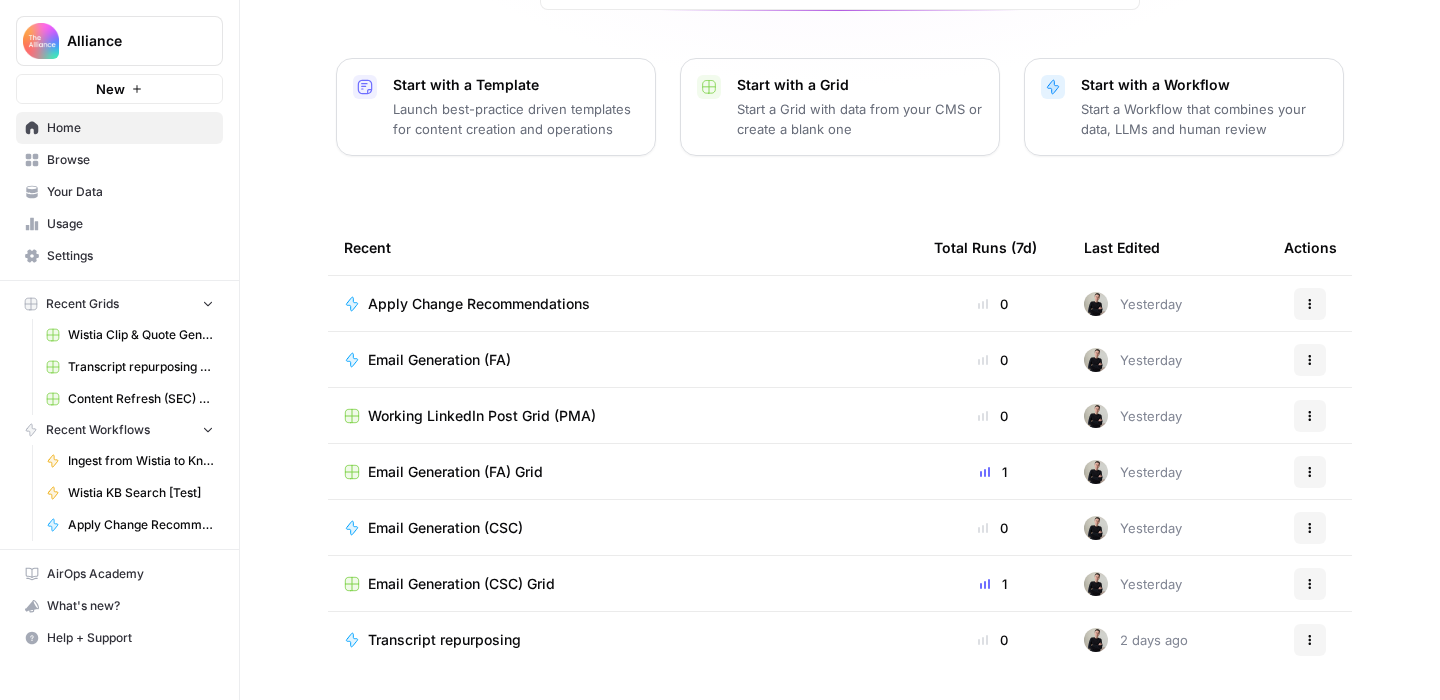 click on "Browse" at bounding box center (130, 160) 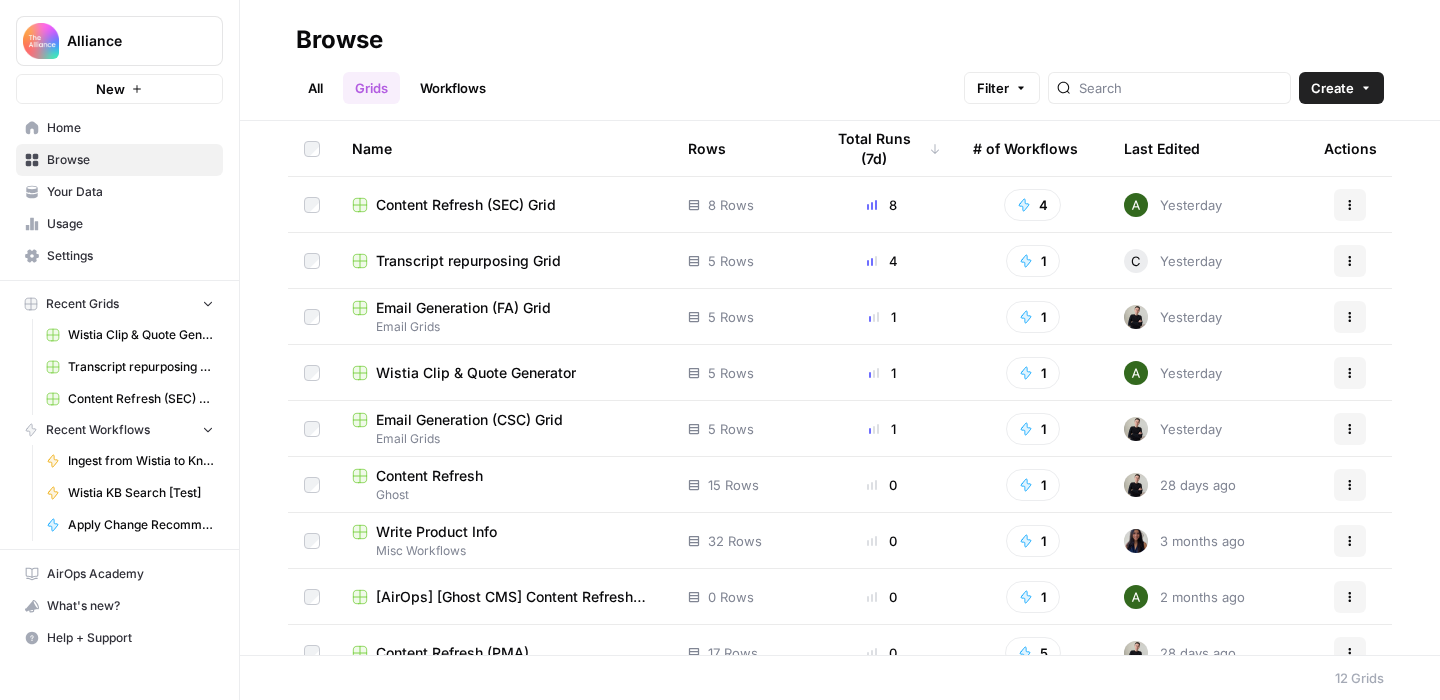 click on "Workflows" at bounding box center (453, 88) 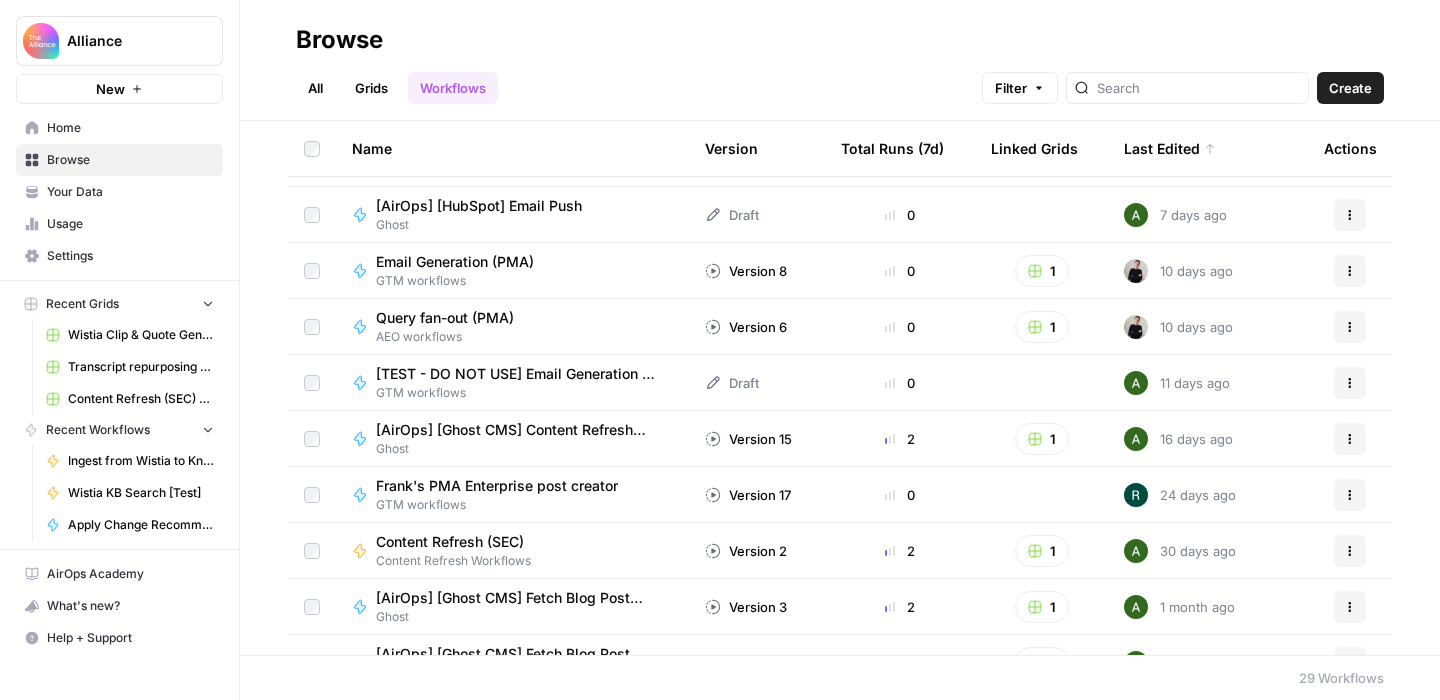 scroll, scrollTop: 0, scrollLeft: 0, axis: both 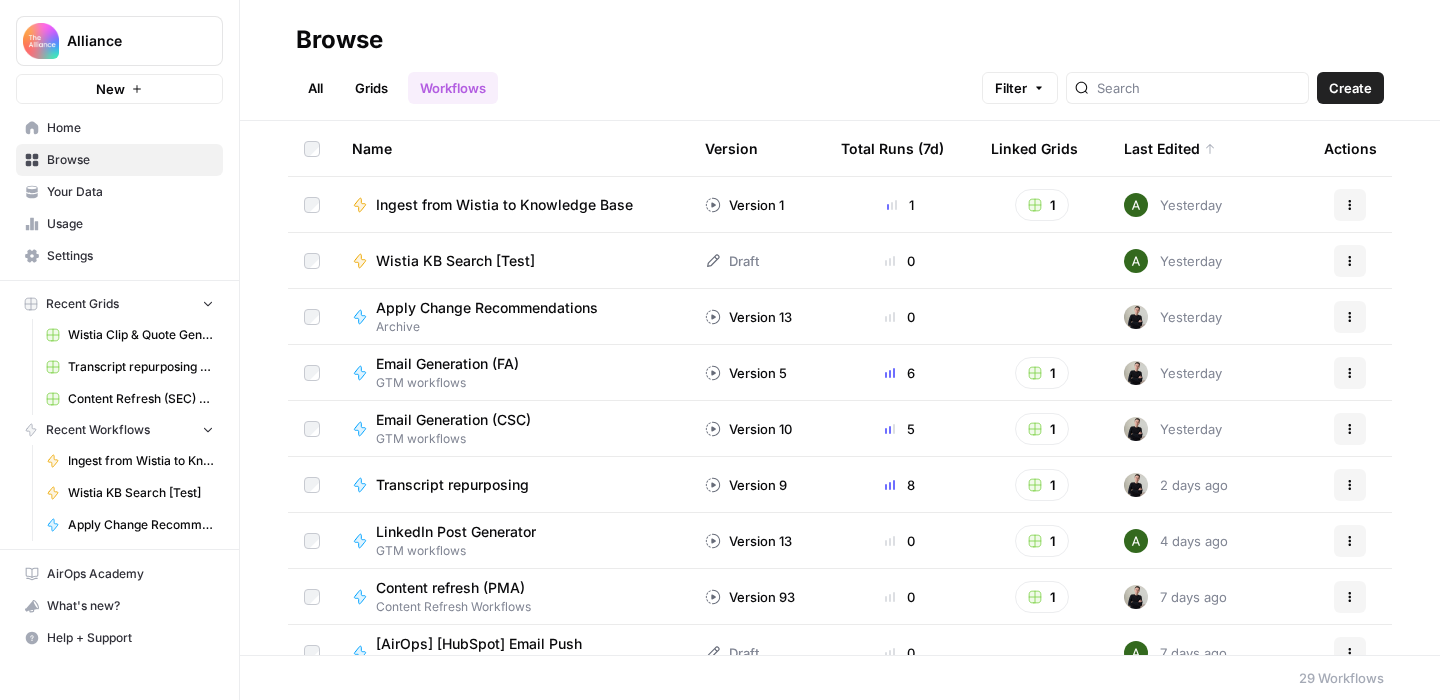 click on "All Grids Workflows" at bounding box center [397, 88] 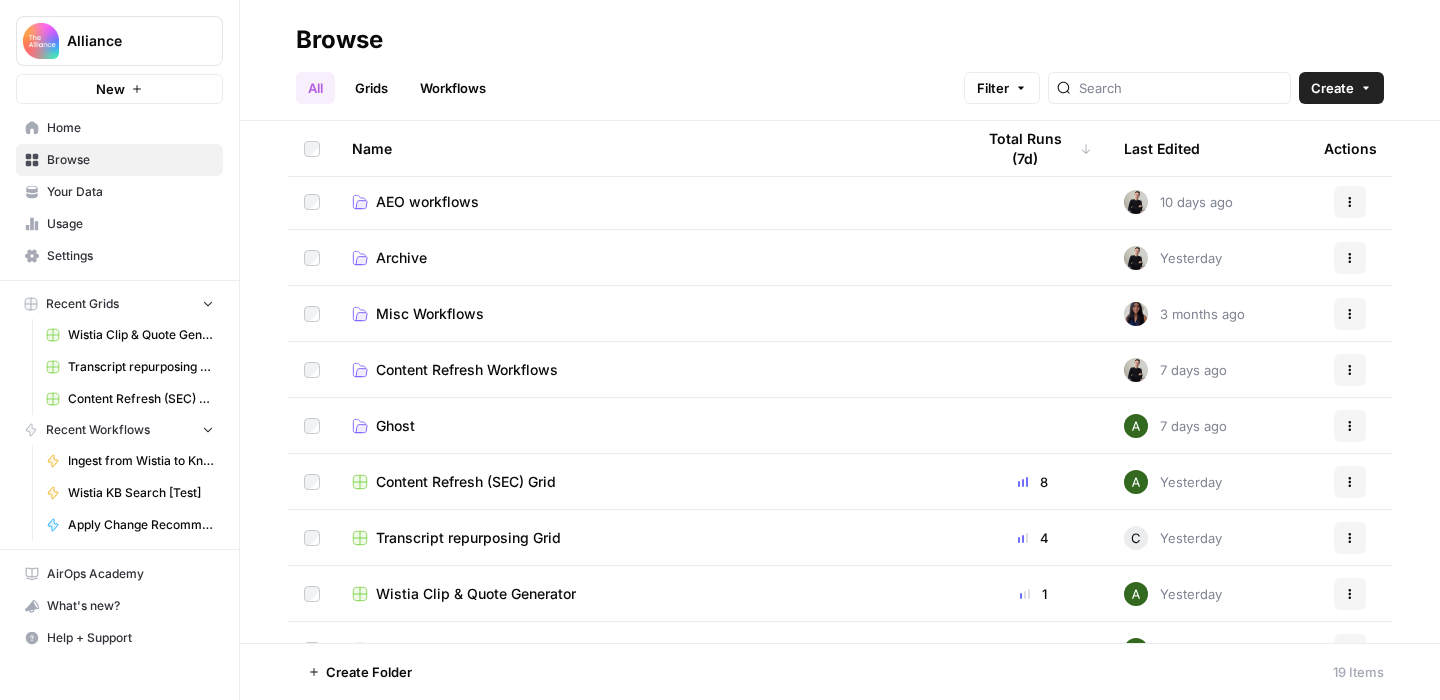 scroll, scrollTop: 0, scrollLeft: 0, axis: both 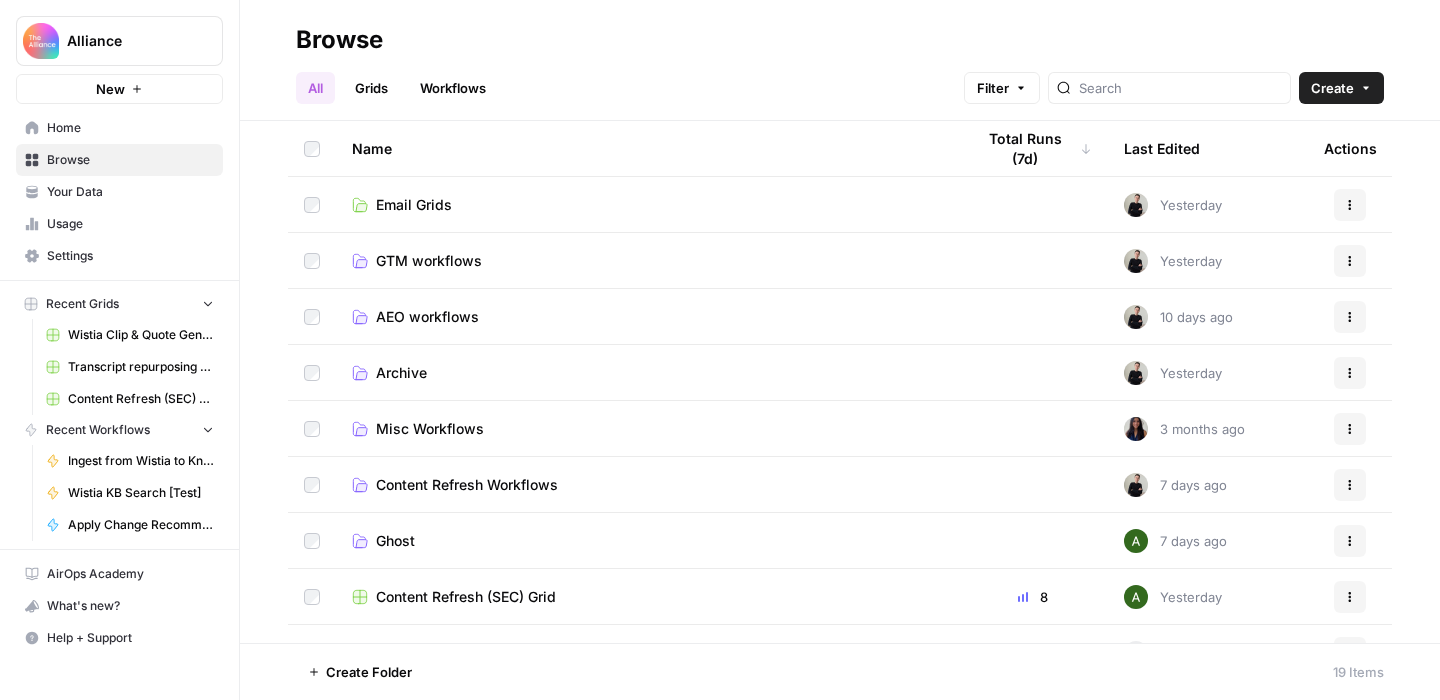 click on "AEO workflows" at bounding box center (427, 317) 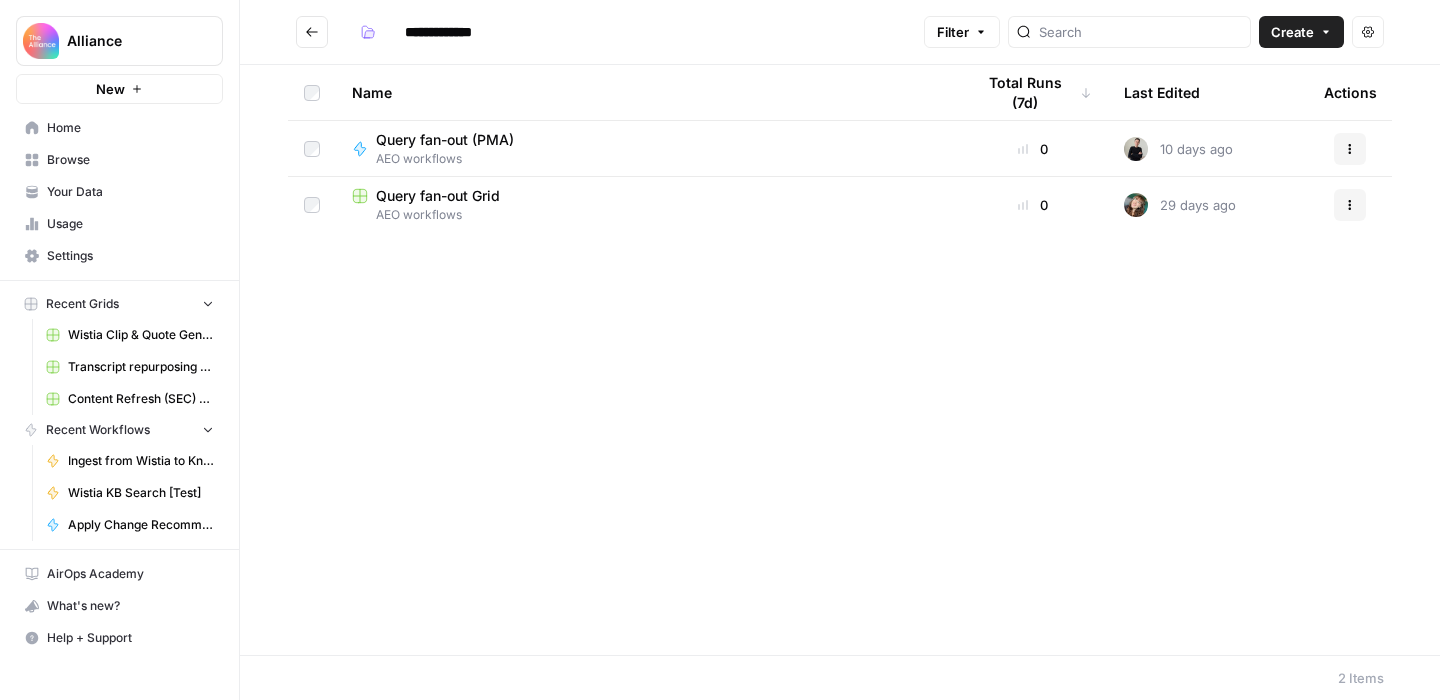 click on "Query fan-out (PMA)" at bounding box center (445, 140) 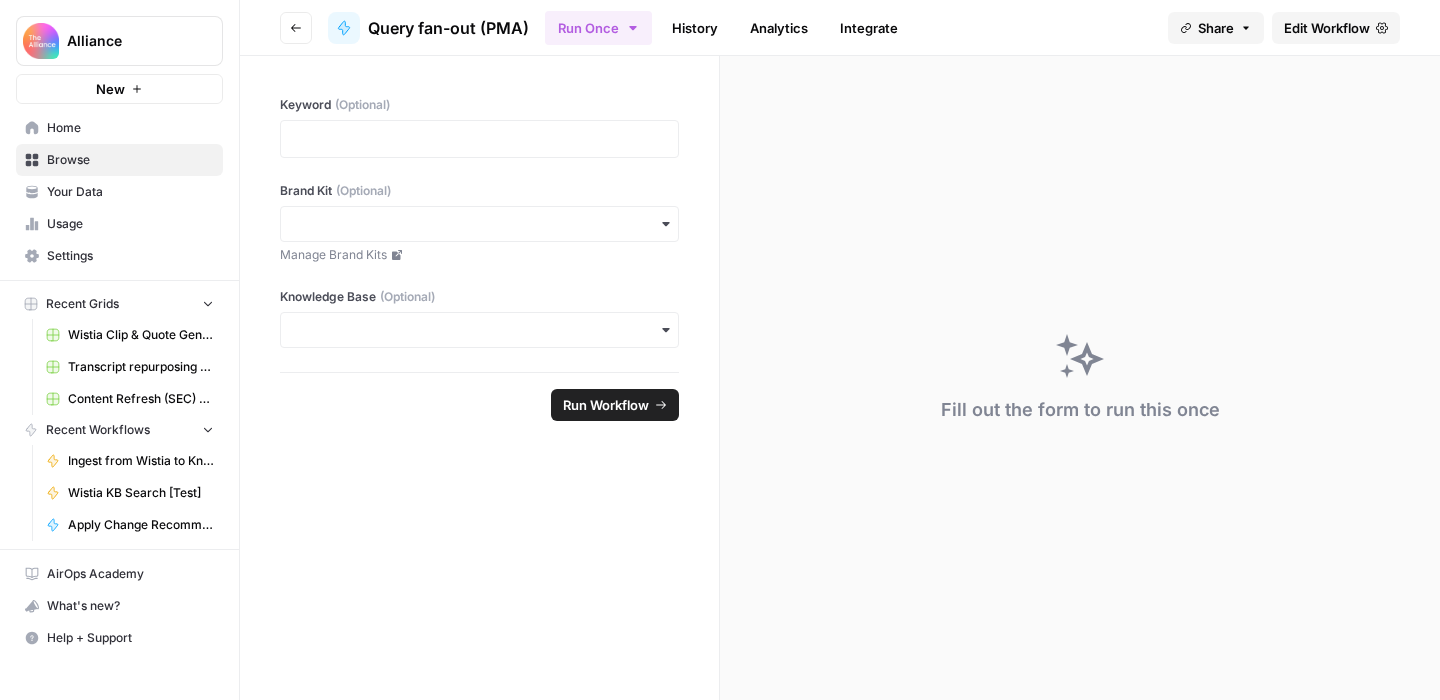 click on "Edit Workflow" at bounding box center (1327, 28) 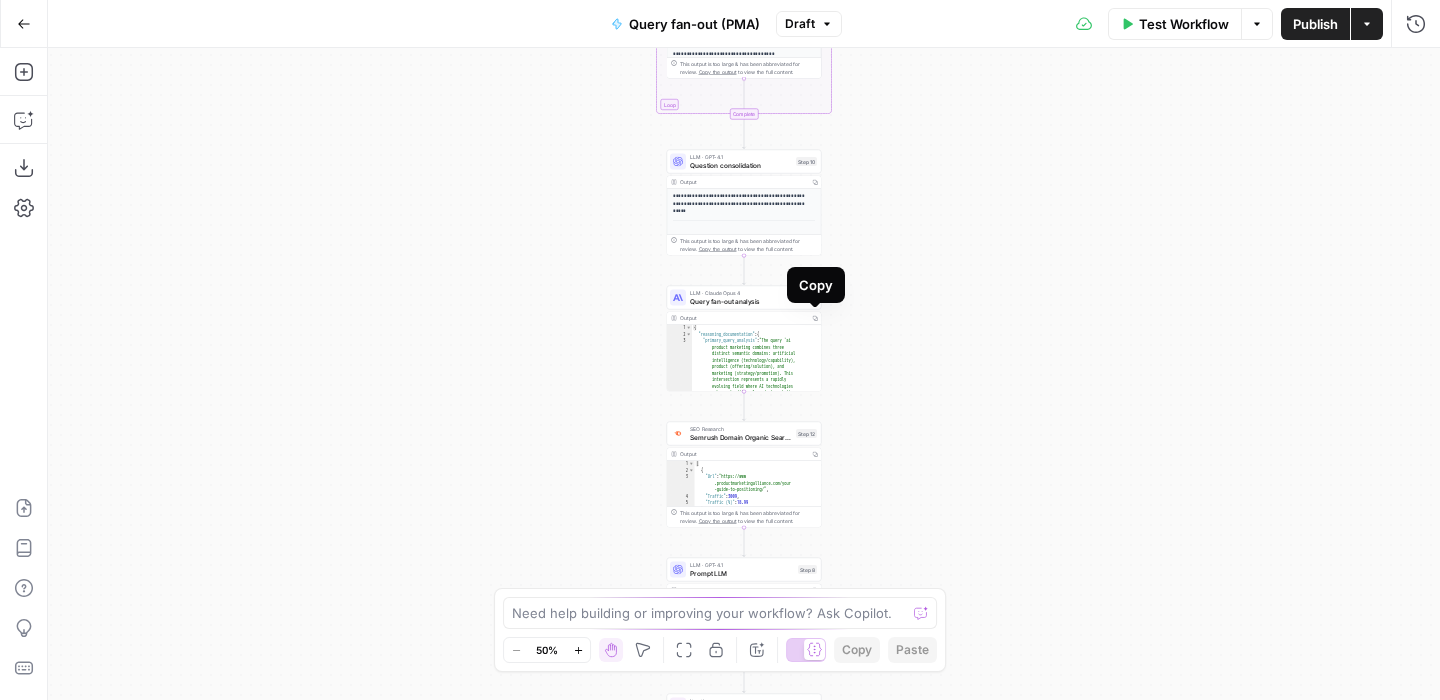 click 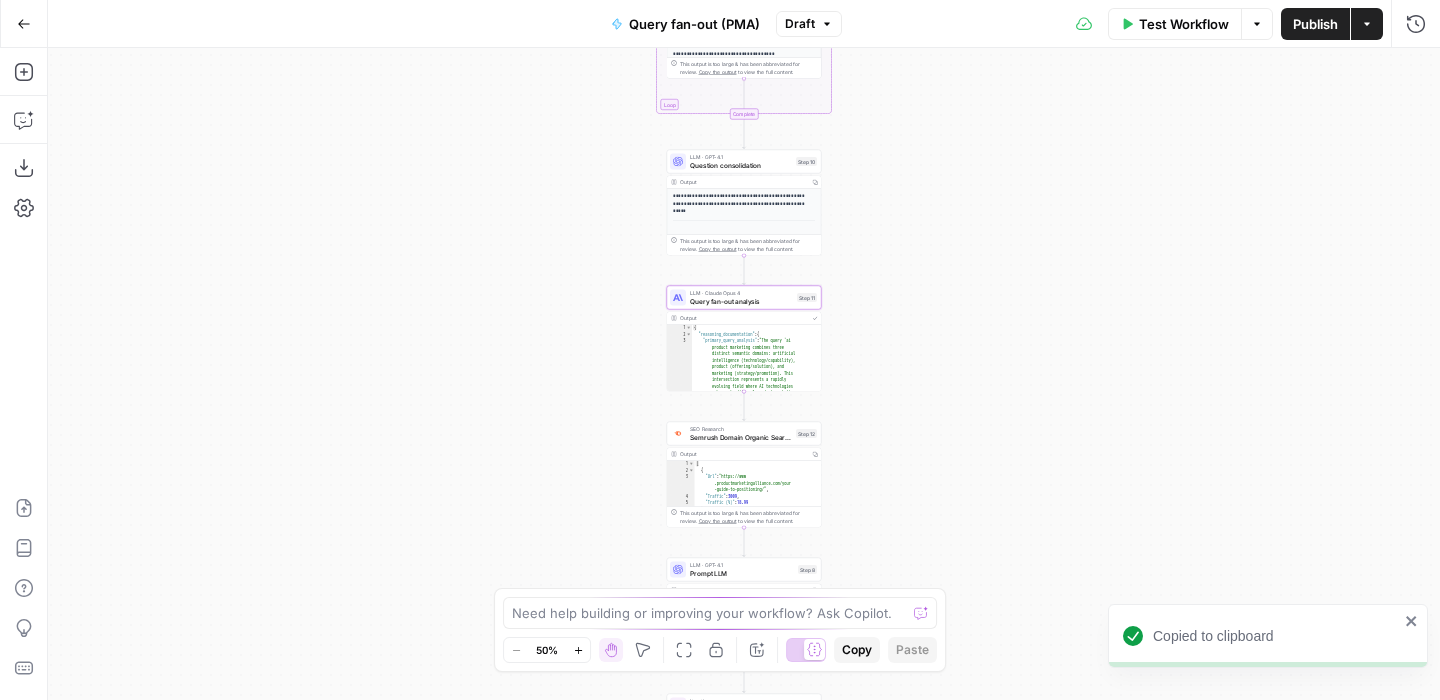 type on "**********" 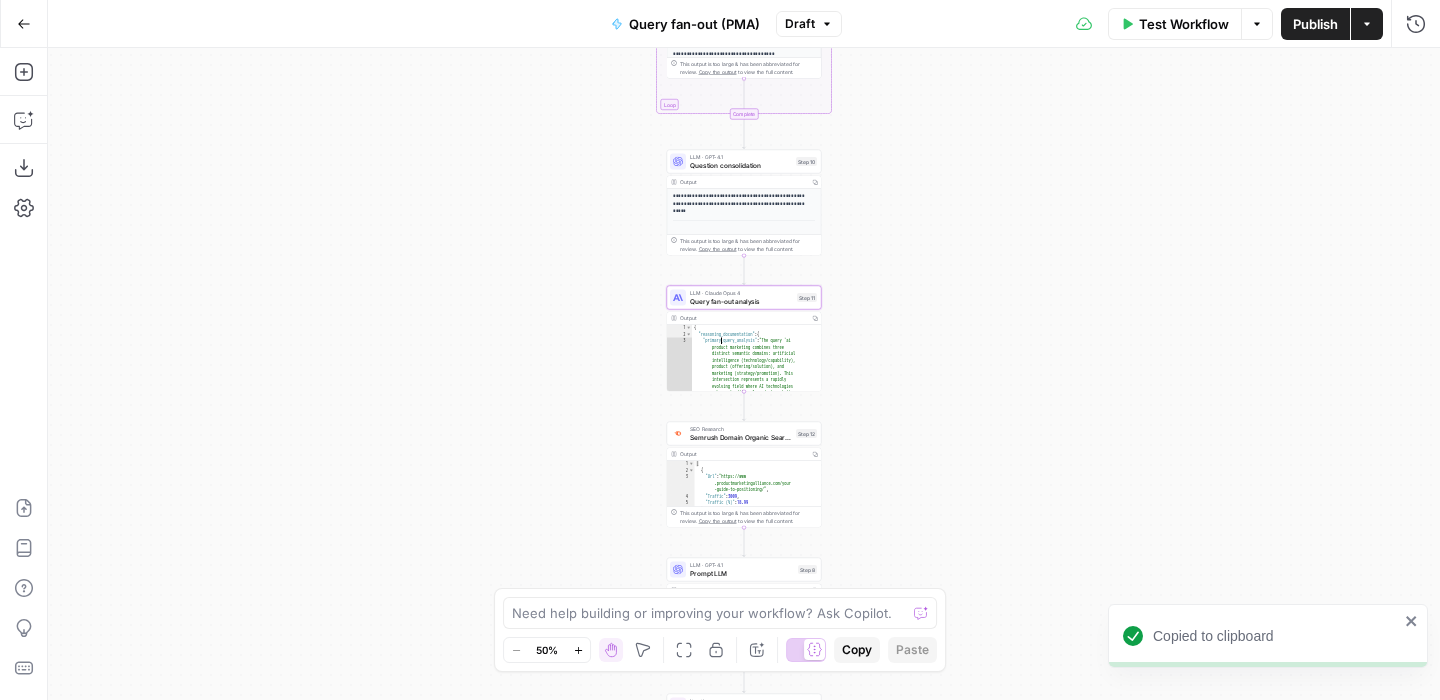 click on "Workflow Set Inputs Inputs SEO Research Semrush Keyword Magic Tool Step 4 Output Copy 1 2 3 4 5 6 7 8 9 10 11 [    {      "Keyword" :  "jasper" ,      "Search Volume" :  135000 ,      "CPC" :  1.12 ,      "Competition" :  0.13 ,      "Number of Results" :  255000000 ,      "Trends" :  "0.54,0.54,0.81,0.67,0.54,0.54          ,0.54,0.54,0.44,0.54,0.36,0.44" ,      "Keyword Difficulty Index" :  77 ,      "Intent" :  2    } ,     XXXXXXXXXXXXXXXXXXXXXXXXXXXXXXXXXXXXXXXXXXXXXXXXXXXXXXXXXXXXXXXXXXXXXXXXXXXXXXXXXXXXXXXXXXXXXXXXXXXXXXXXXXXXXXXXXXXXXXXXXXXXXXXXXXXXXXXXXXXXXXXXXXXXXXXXXXXXXXXXXXXXXXXXXXXXXXXXXXXXXXXXXXXXXXXXXXXXXXXXXXXXXXXXXXXXXXXXXXXXXXXXXXXXXXXXXXXXXXXXXXXXXXXXXXXXXXXXXXXXXXXXXXXXXXXXXXXXXXXXXXXXXXXXXXXXXXXXXXXXXXXXXXXXXXXXXXXXXXXXXXXXXXXXXXXXXXXXXXXXXXXXXXXXXXXXXXXXXXXXXXXXXXXXXXXXXXXXXXXXXXXXXXXXXXXXXXXXXXXXXXXXXXXXXXXXXXXXXXXXXXXXXXXXXXXXXXXXXXXXXXXXXXXXXXXXXXXXXXXXXXXXXXXXXXXXXXXXXXXXXXXXXXXXXXXXXXXXXXXXXXXXXXXXXXXX Google Search Google Search Step 5 Output Copy 1 2 3 4 5 6 7 {    :  {" at bounding box center (744, 374) 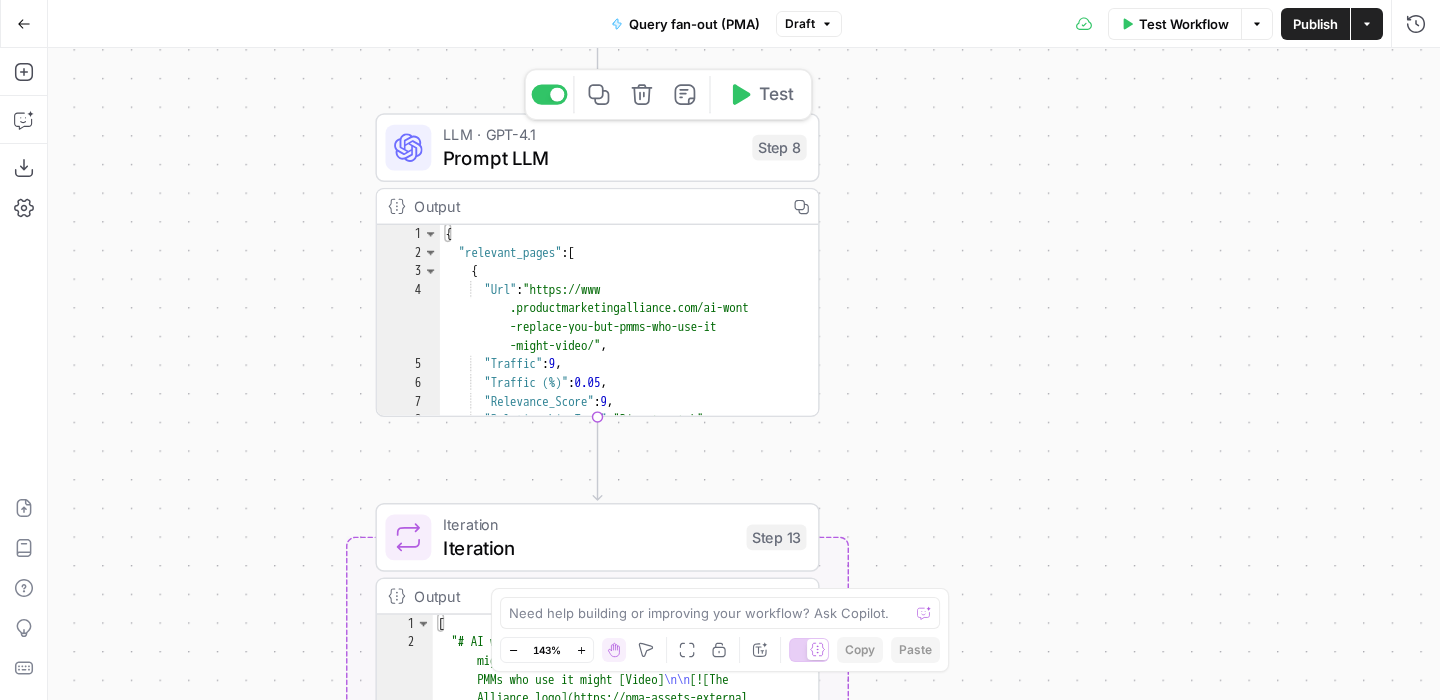 click on "LLM · GPT-4.1" at bounding box center [592, 134] 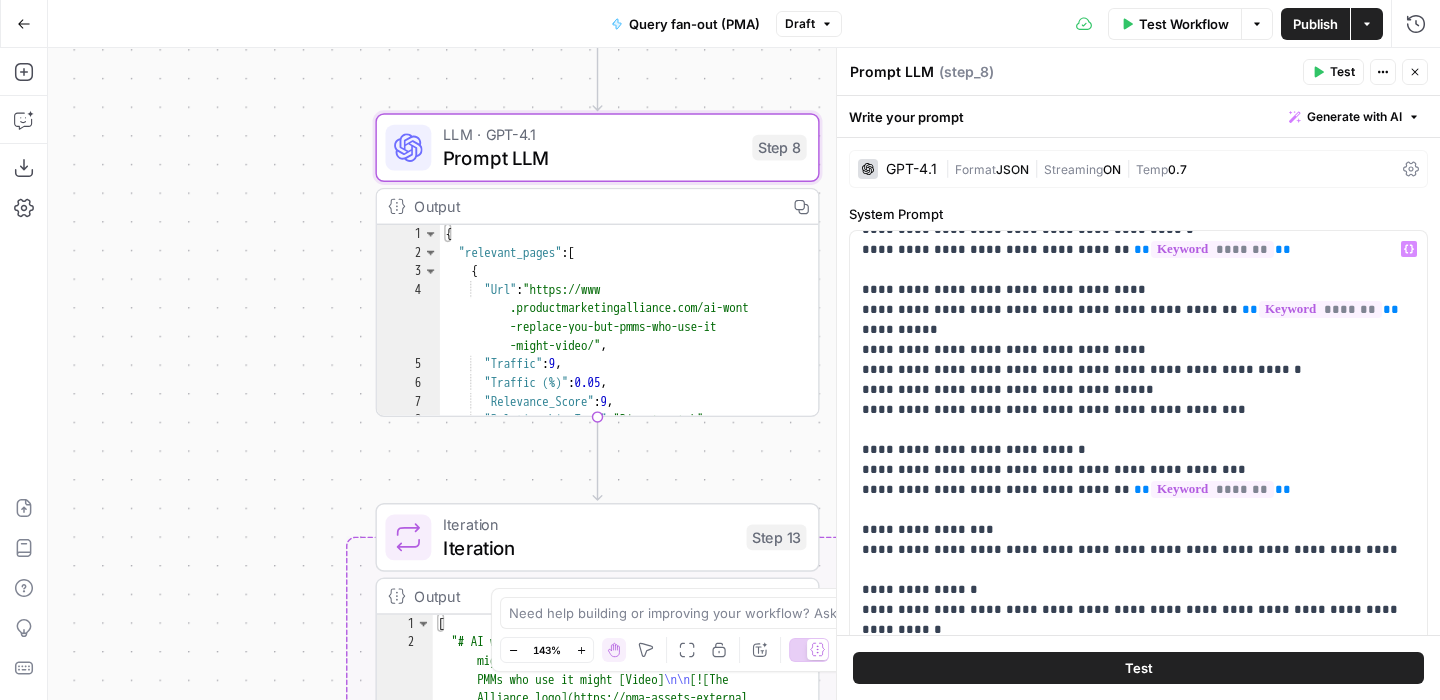 scroll, scrollTop: 281, scrollLeft: 0, axis: vertical 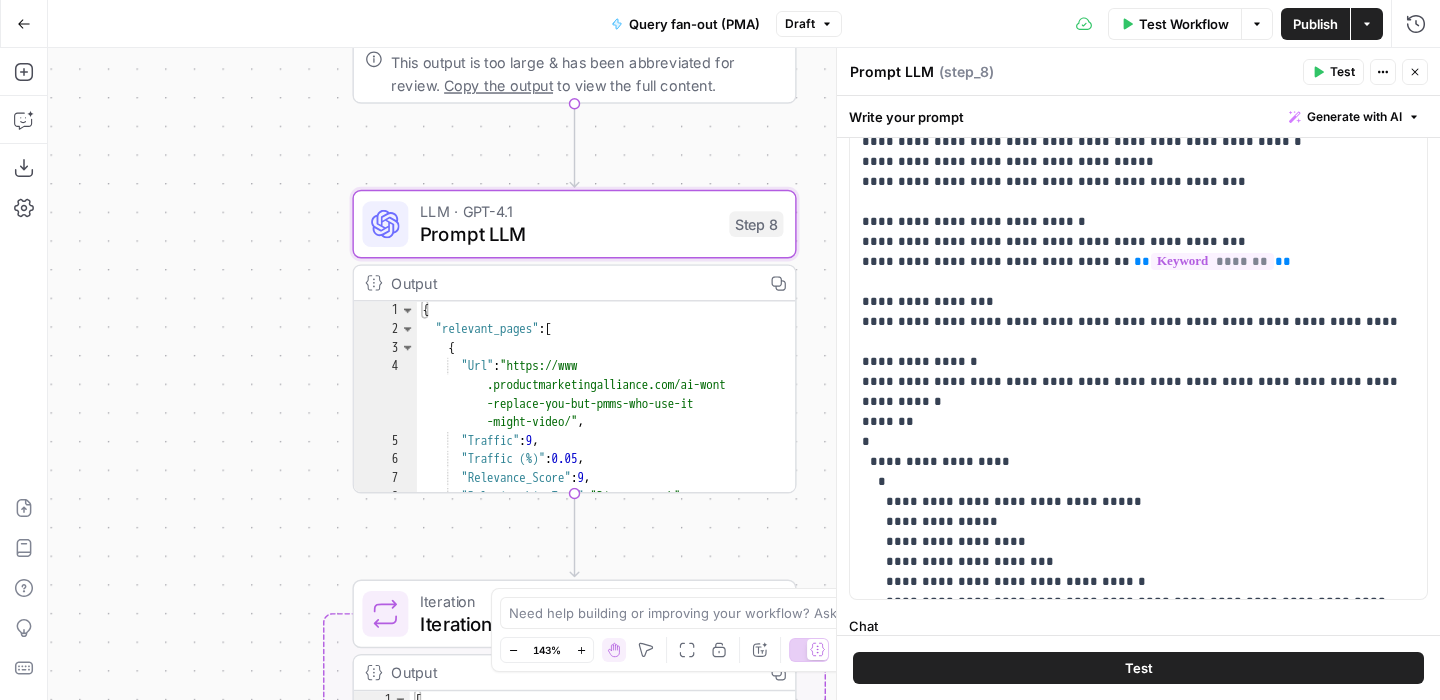 click on "Prompt LLM" at bounding box center [892, 72] 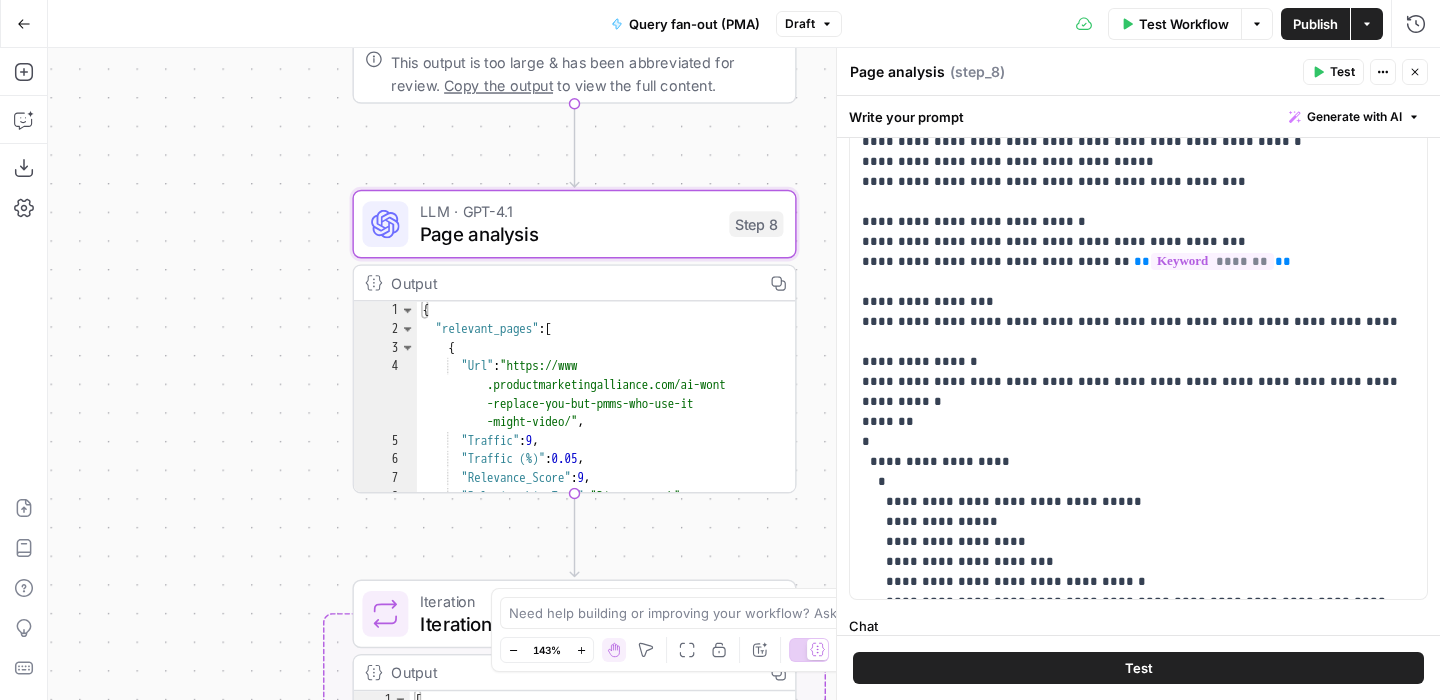 type on "Page analysis" 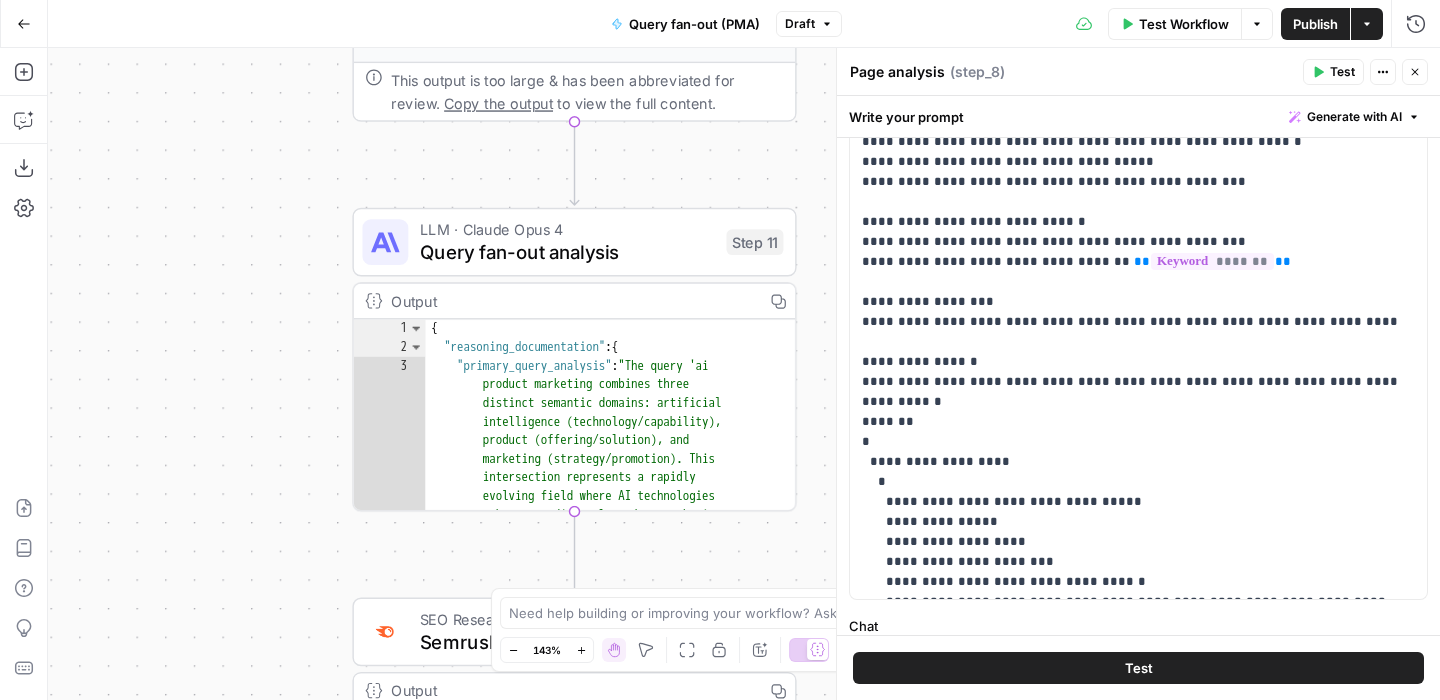 click 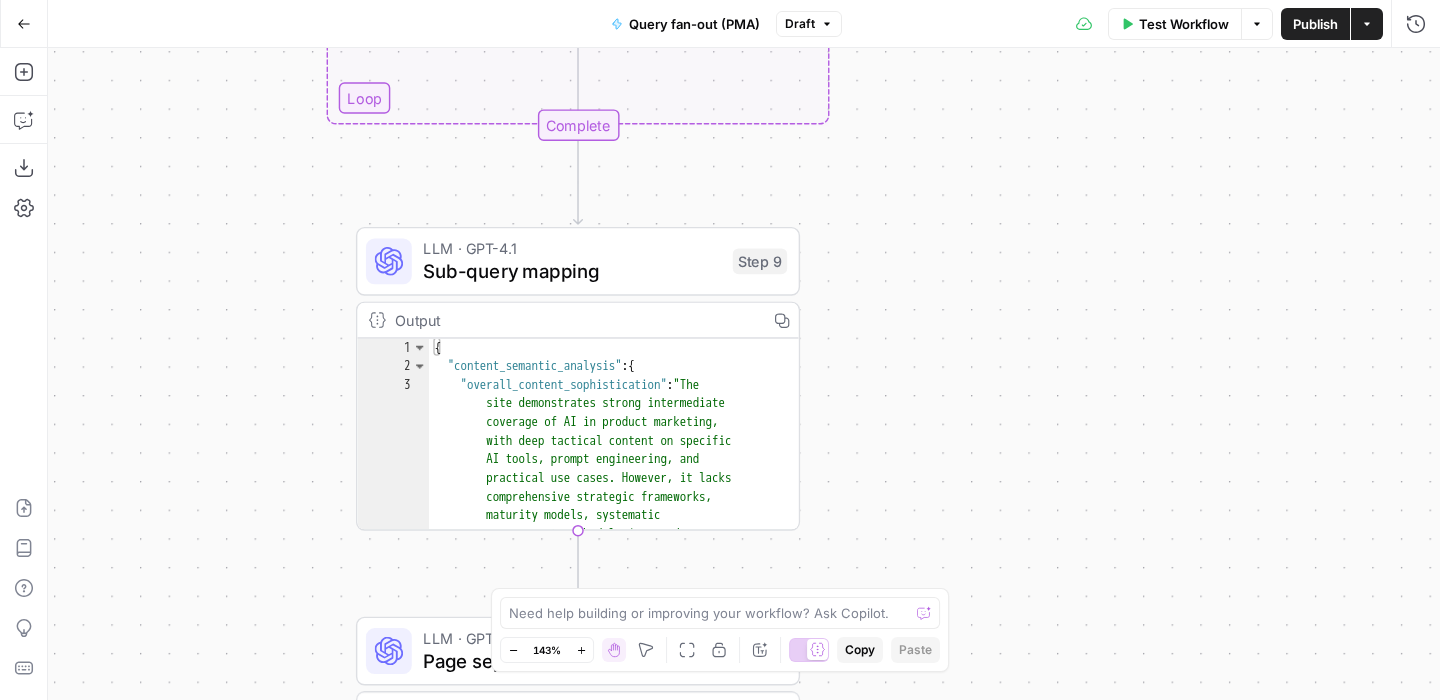 click 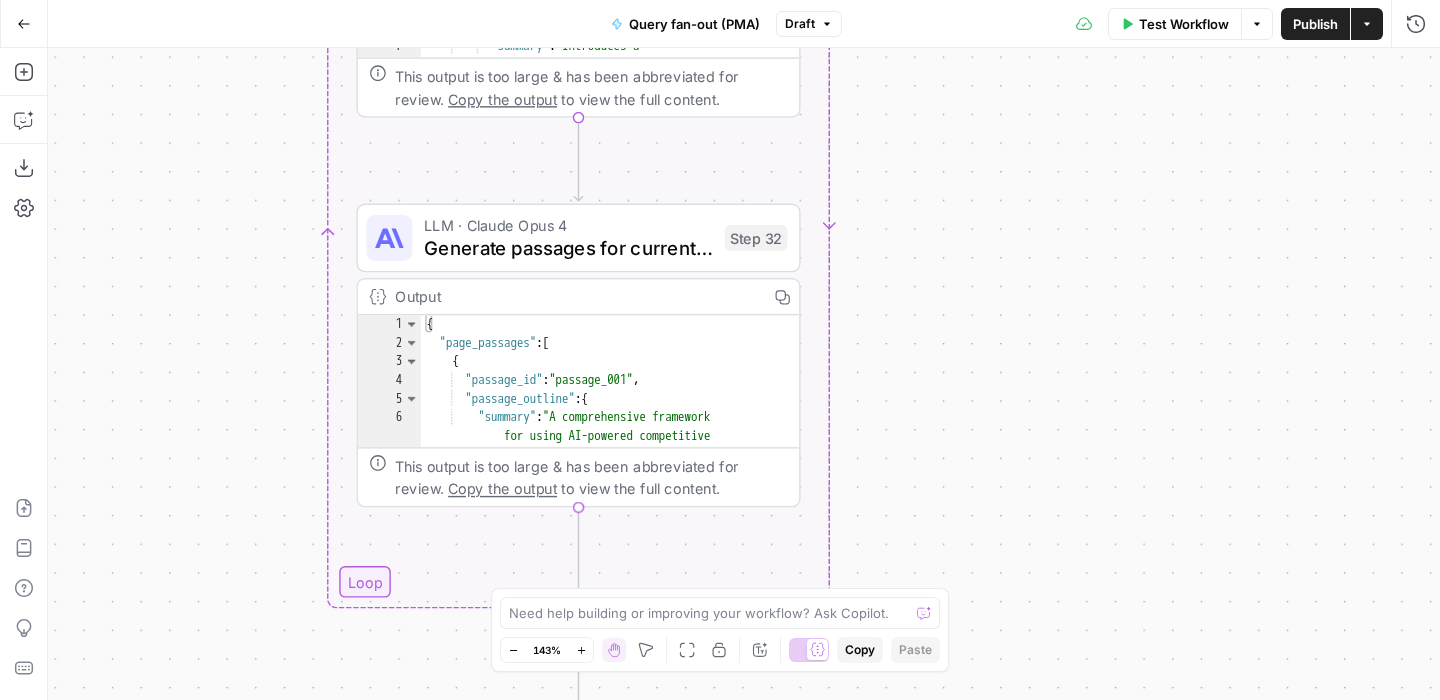 click 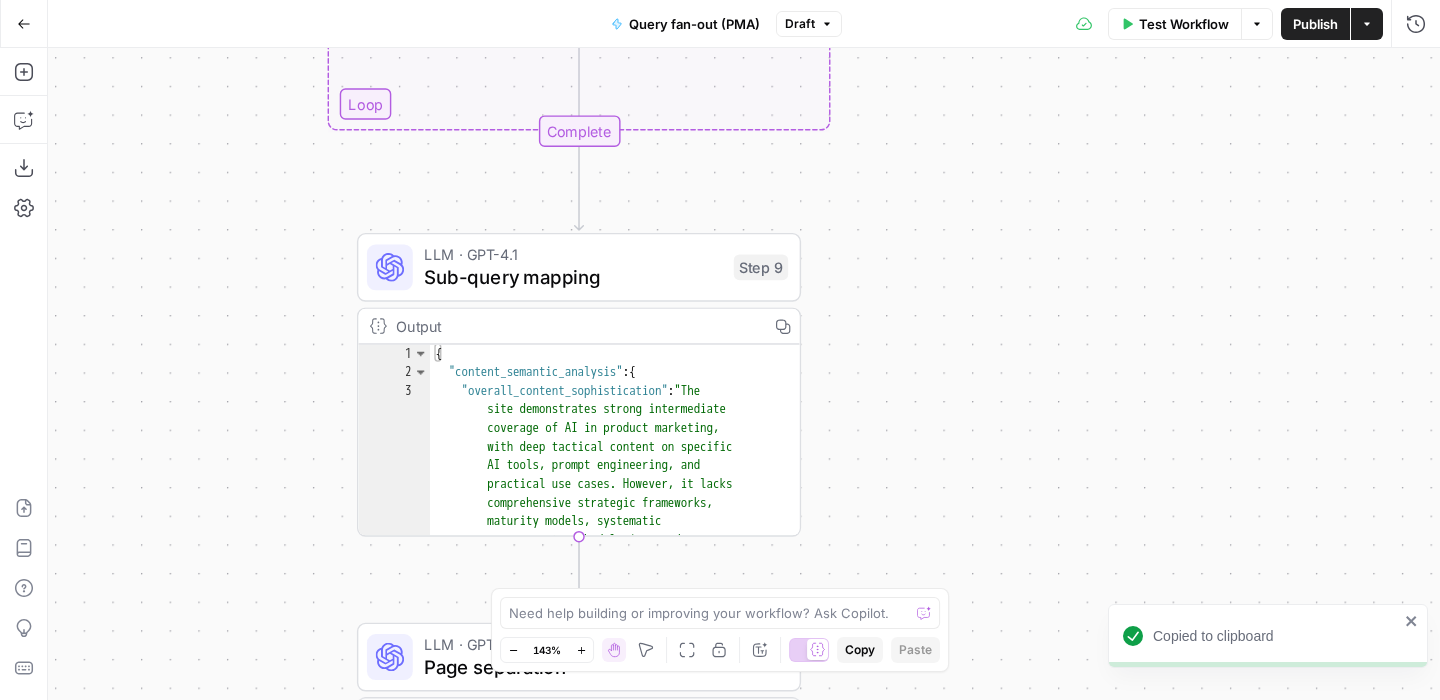 click 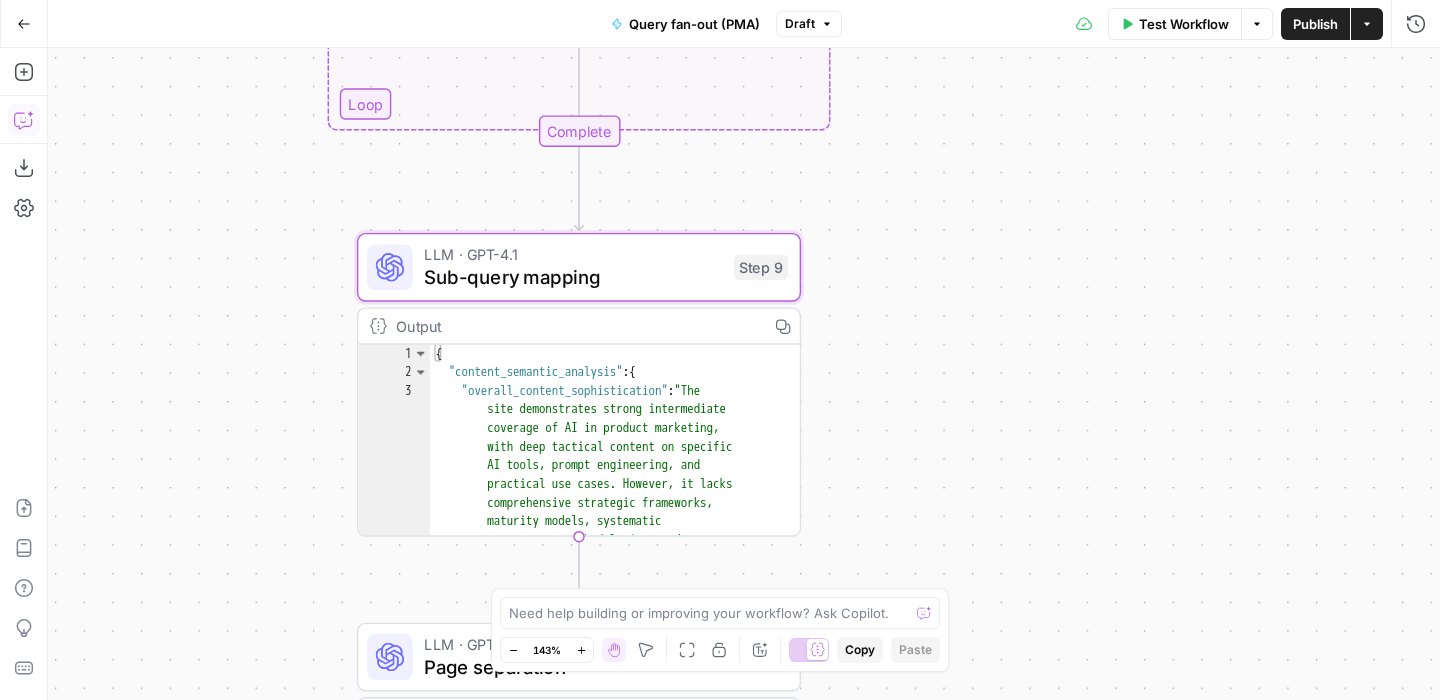 click 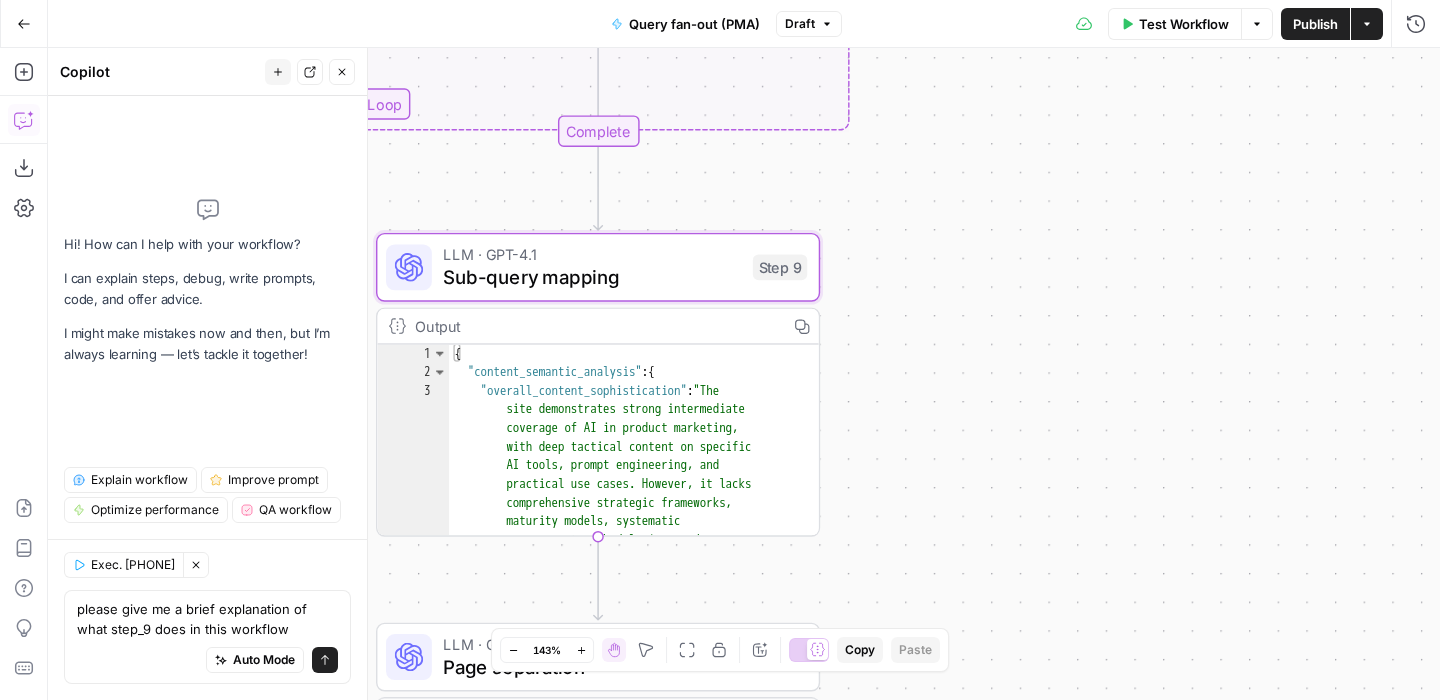 type on "please give me a brief explanation of what step_9 does in this workflow" 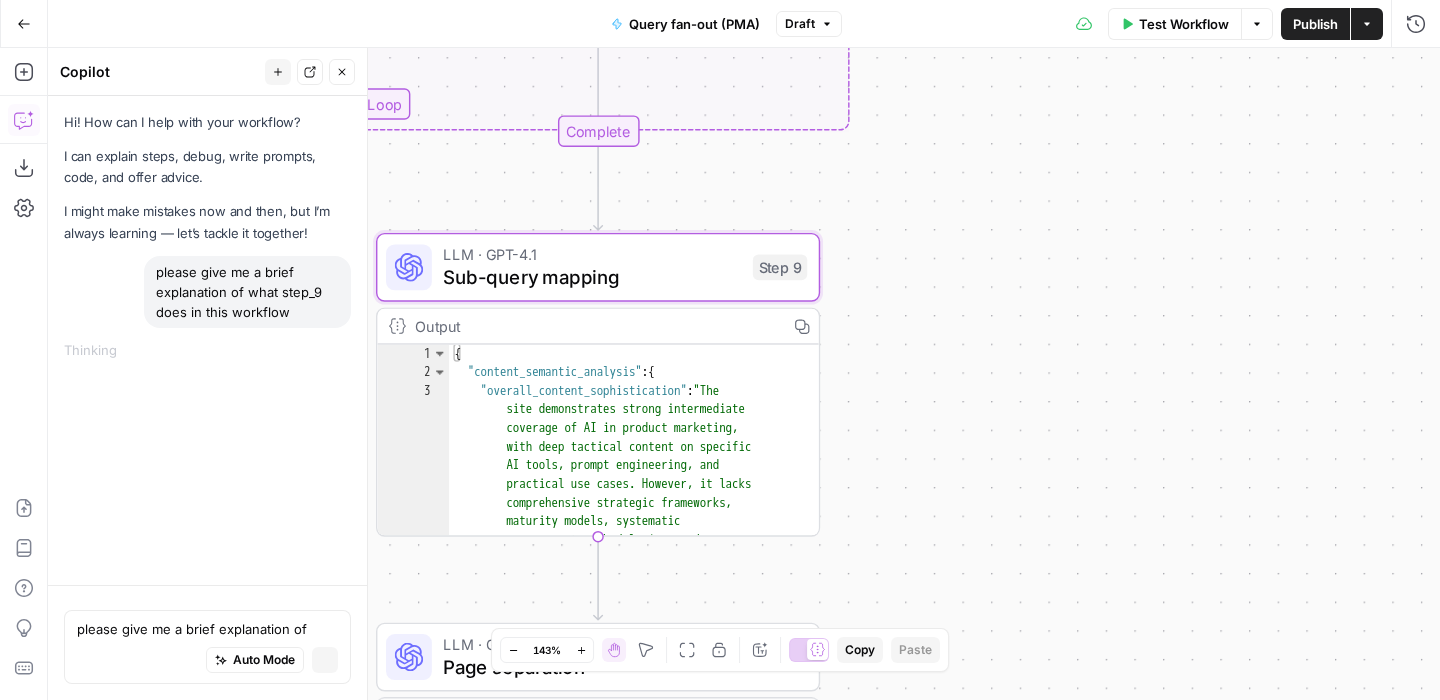 type 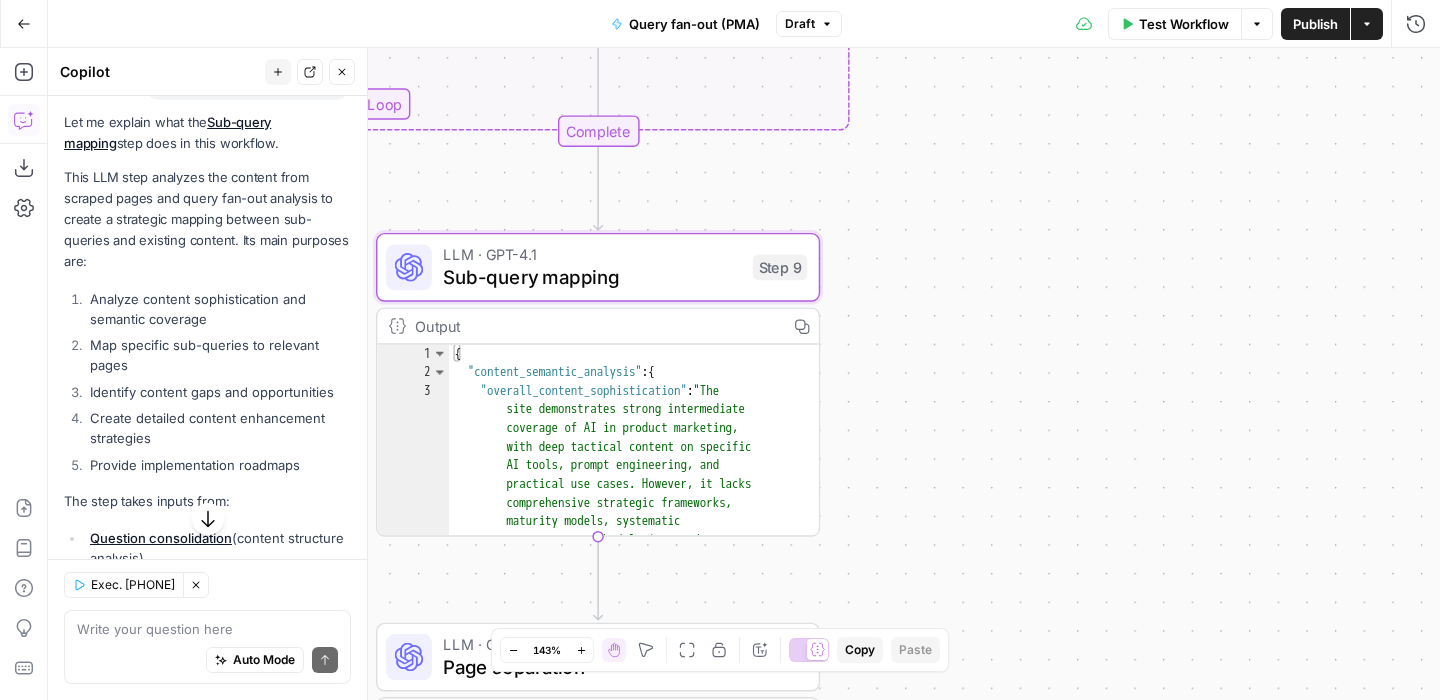 scroll, scrollTop: 227, scrollLeft: 0, axis: vertical 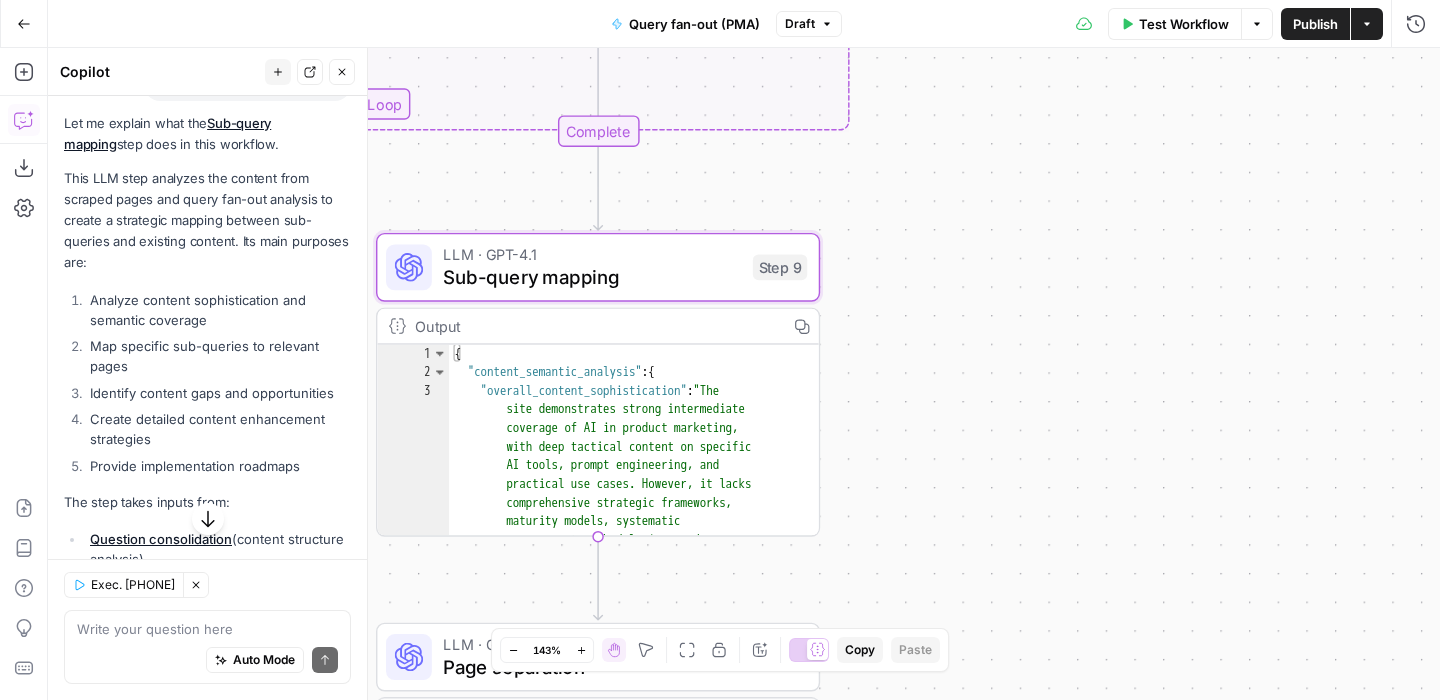 drag, startPoint x: 68, startPoint y: 173, endPoint x: 304, endPoint y: 468, distance: 377.78433 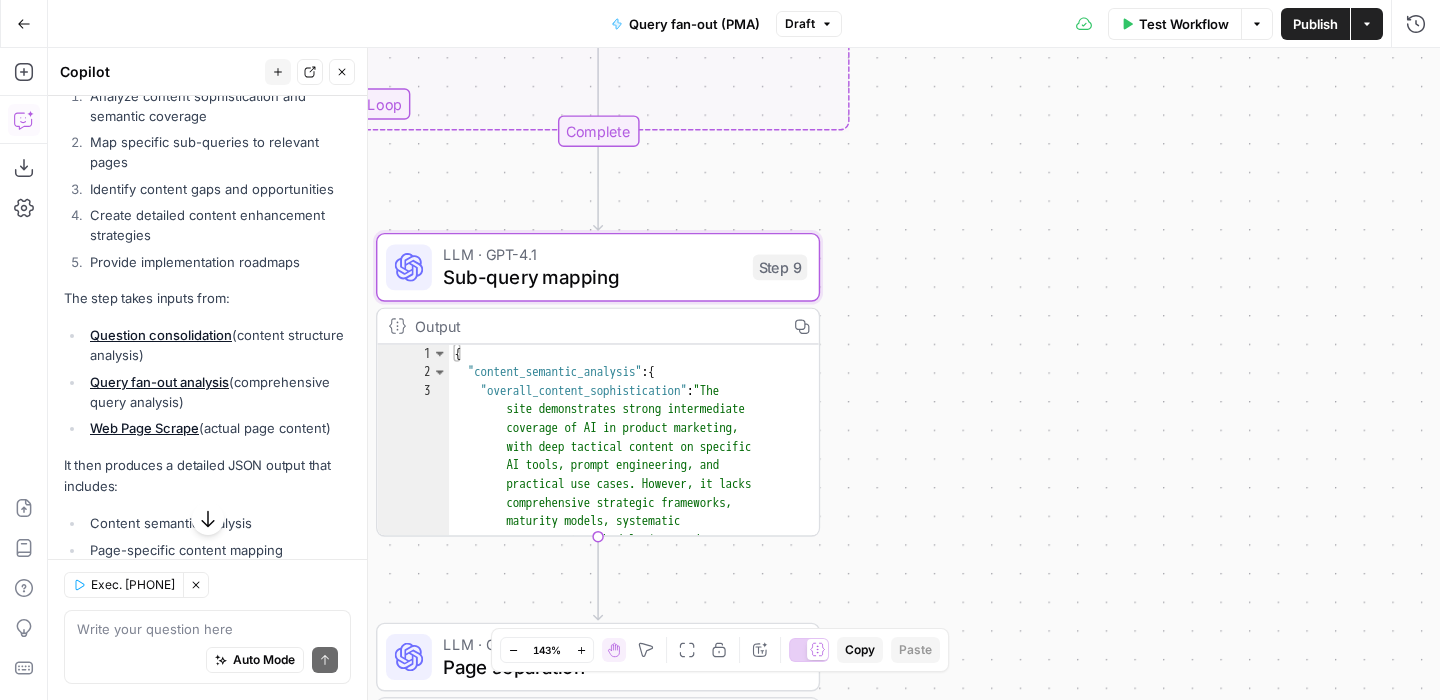 scroll, scrollTop: 433, scrollLeft: 0, axis: vertical 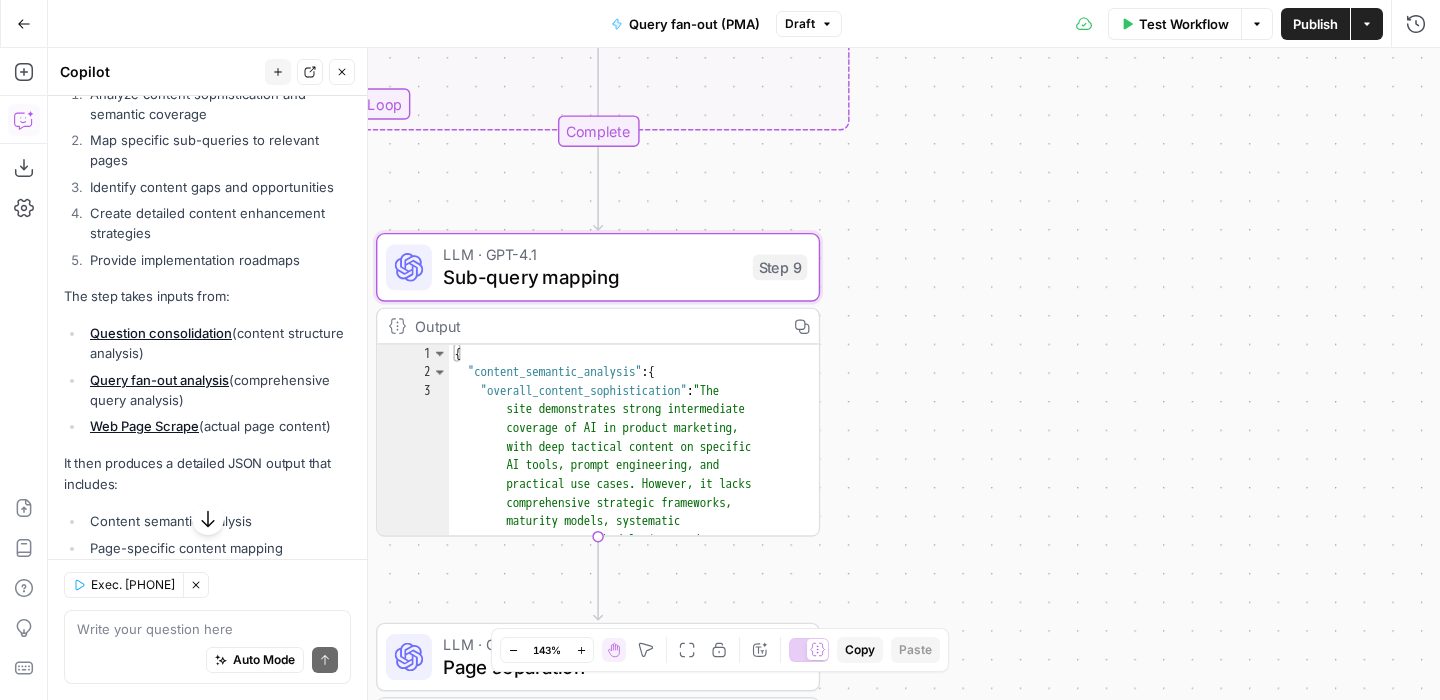 click on "Let me explain what the Sub-query mapping step does in this workflow. This LLM step analyzes the content from scraped pages and query fan-out analysis to create a strategic mapping between sub-queries and existing content. Its main purposes are: Analyze content sophistication and semantic coverage Map specific sub-queries to relevant pages Identify content gaps and opportunities Create detailed content enhancement strategies Provide implementation roadmaps The step takes inputs from: Question consolidation (content structure analysis) Query fan-out analysis (comprehensive query analysis) Web Page Scrape (actual page content) It then produces a detailed JSON output that includes: Content semantic analysis Page-specific content mapping Unmapped semantic clusters Site-wide content strategy recommendations Implementation guidance" at bounding box center [207, 332] 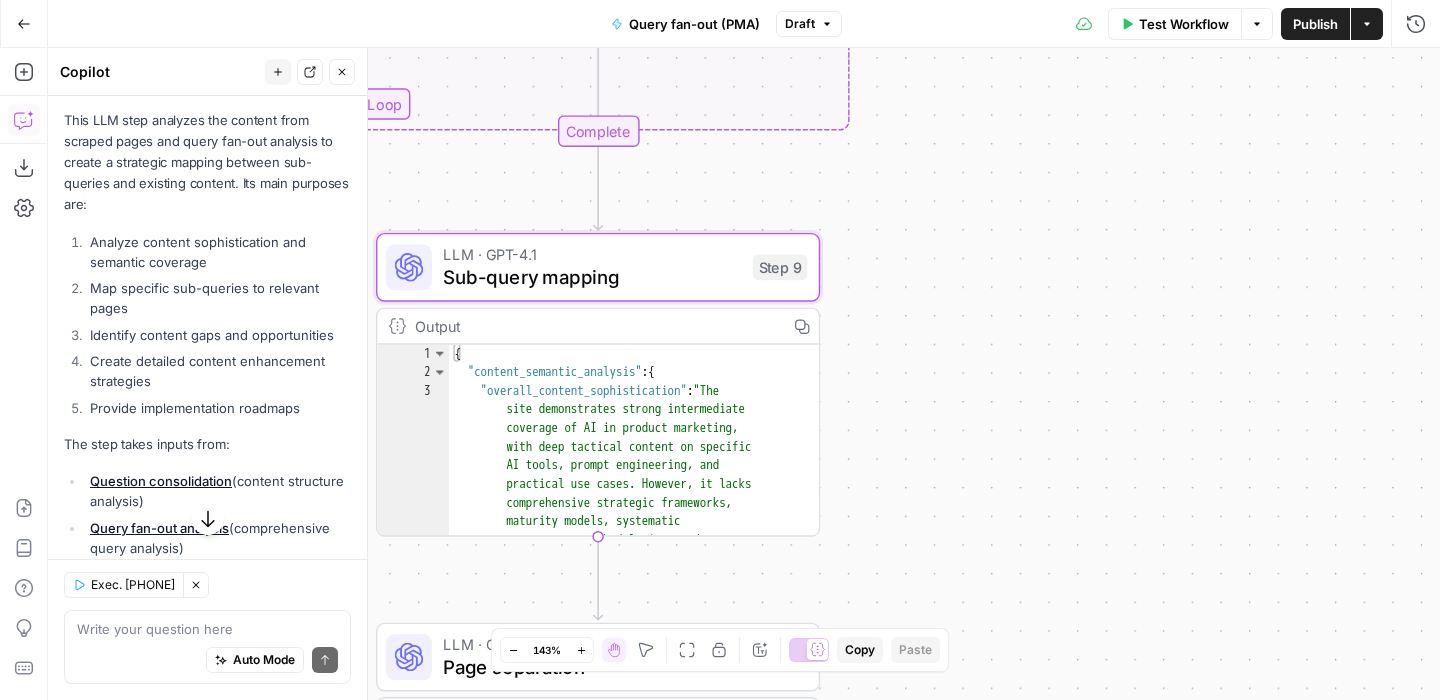 scroll, scrollTop: 241, scrollLeft: 0, axis: vertical 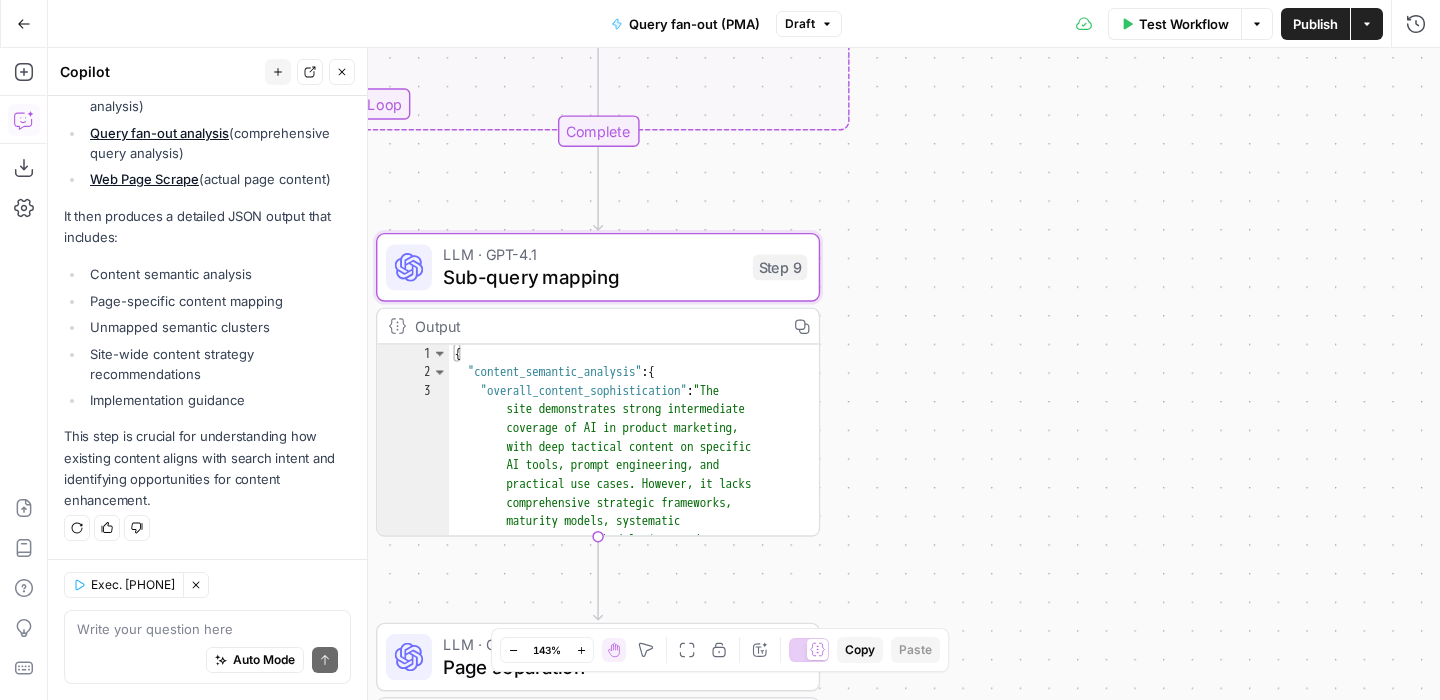 drag, startPoint x: 65, startPoint y: 167, endPoint x: 269, endPoint y: 498, distance: 388.81488 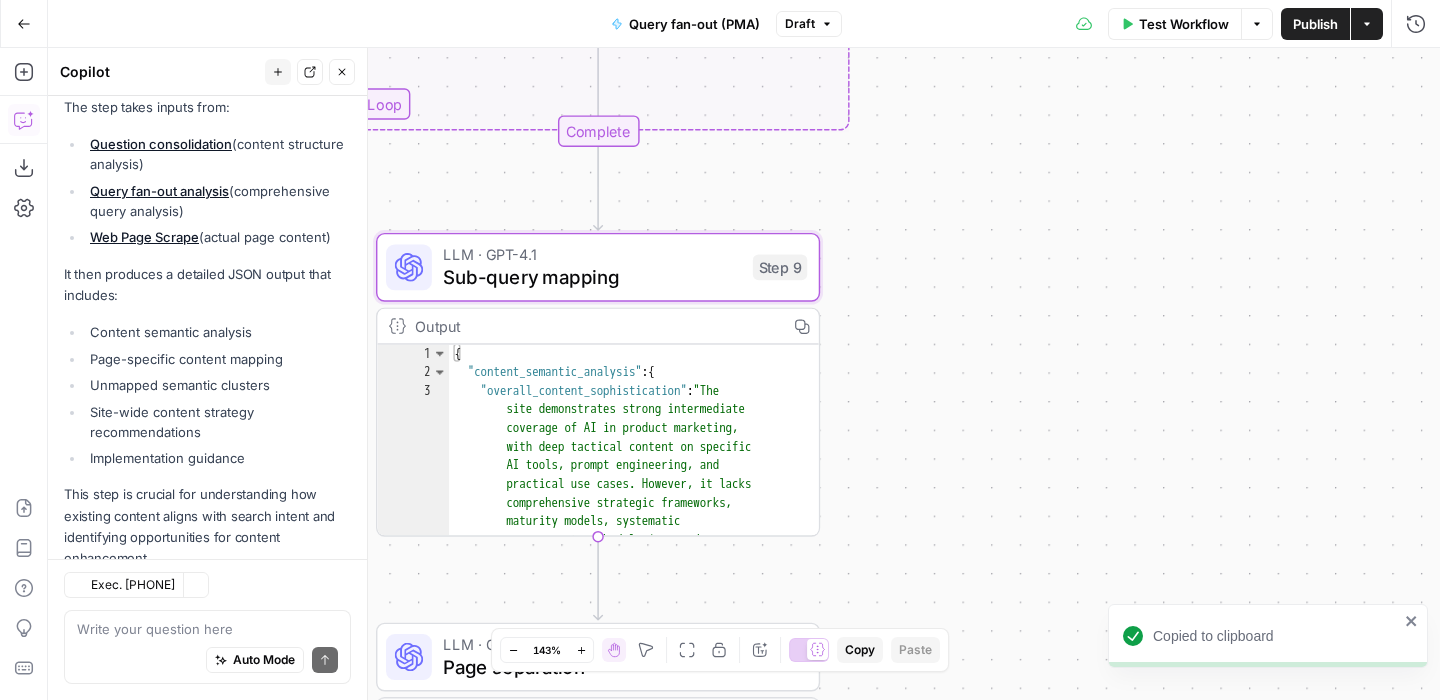 scroll, scrollTop: 680, scrollLeft: 0, axis: vertical 